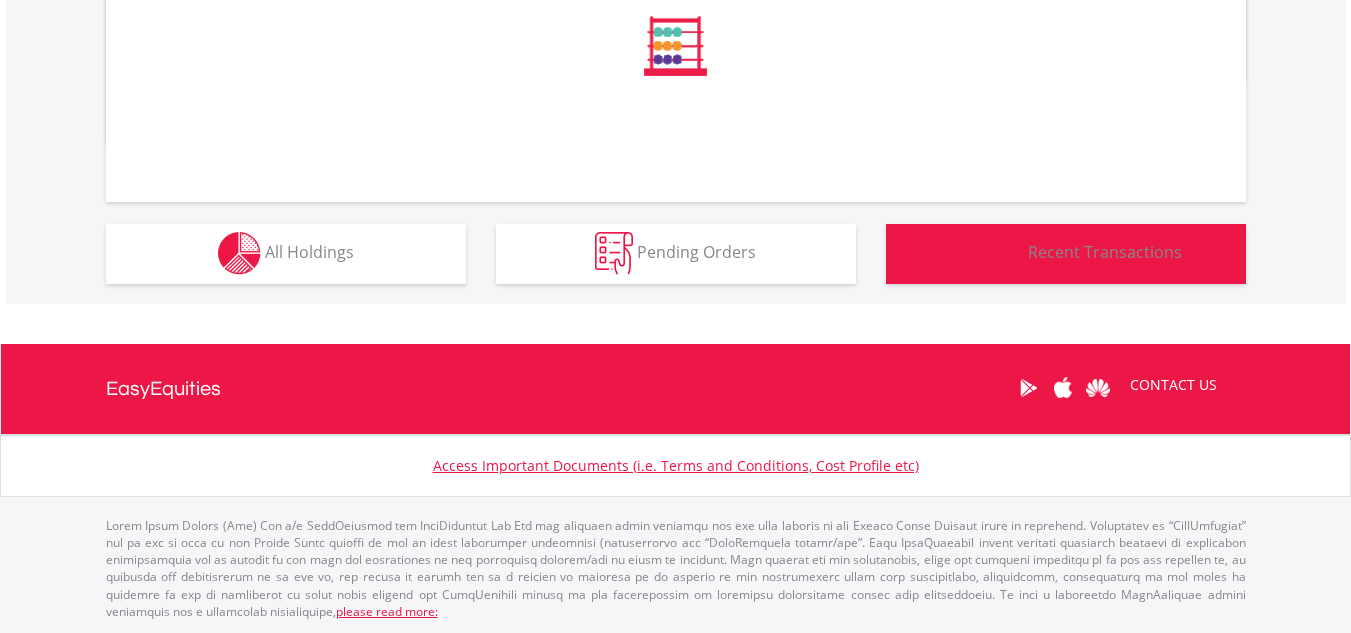 click at bounding box center (986, 254) 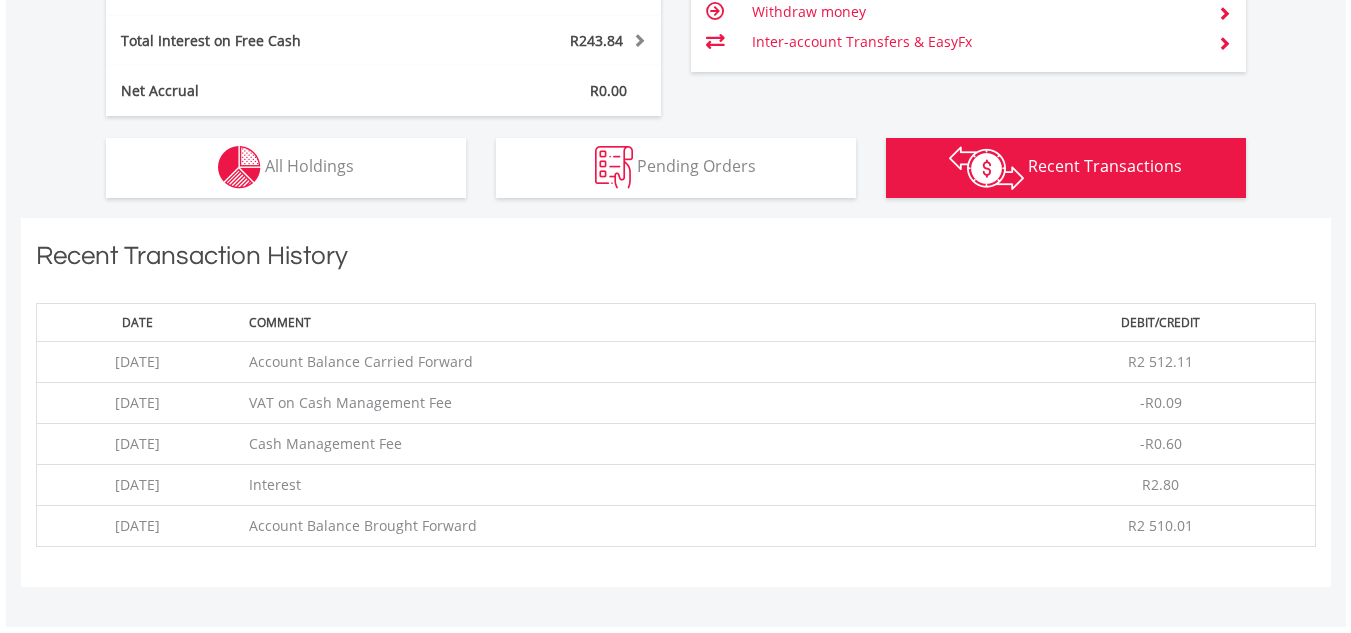 scroll, scrollTop: 1380, scrollLeft: 0, axis: vertical 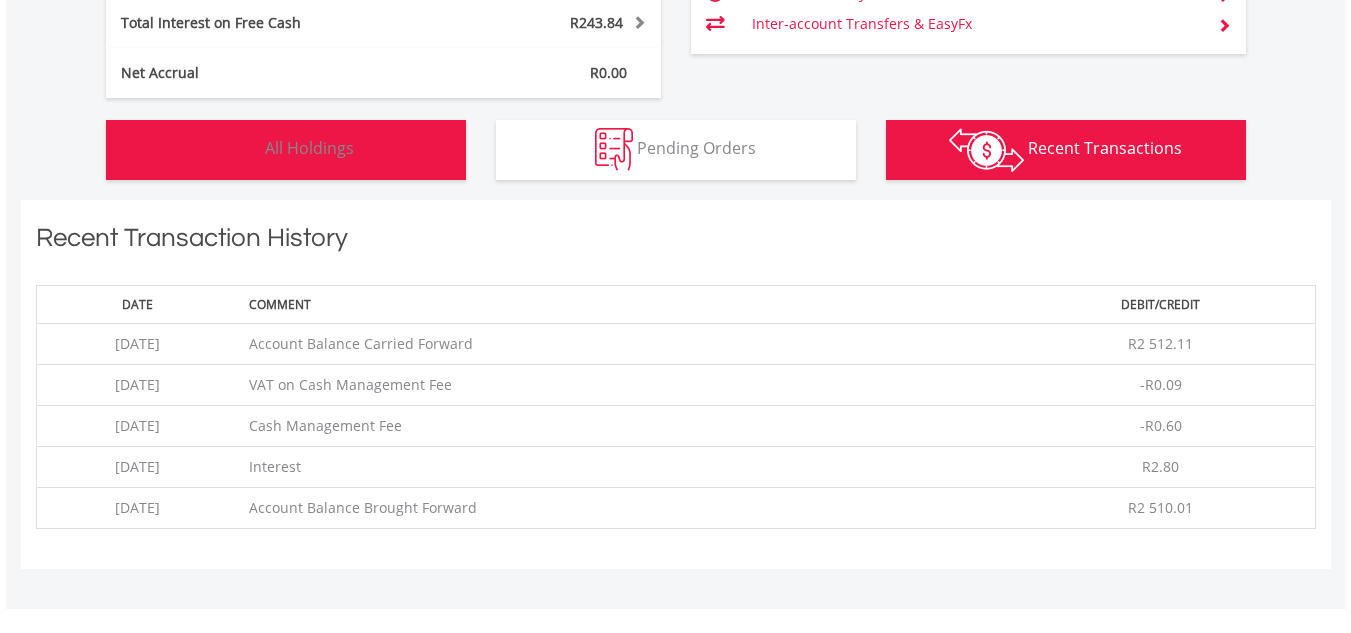 click on "Holdings
All Holdings" at bounding box center [286, 150] 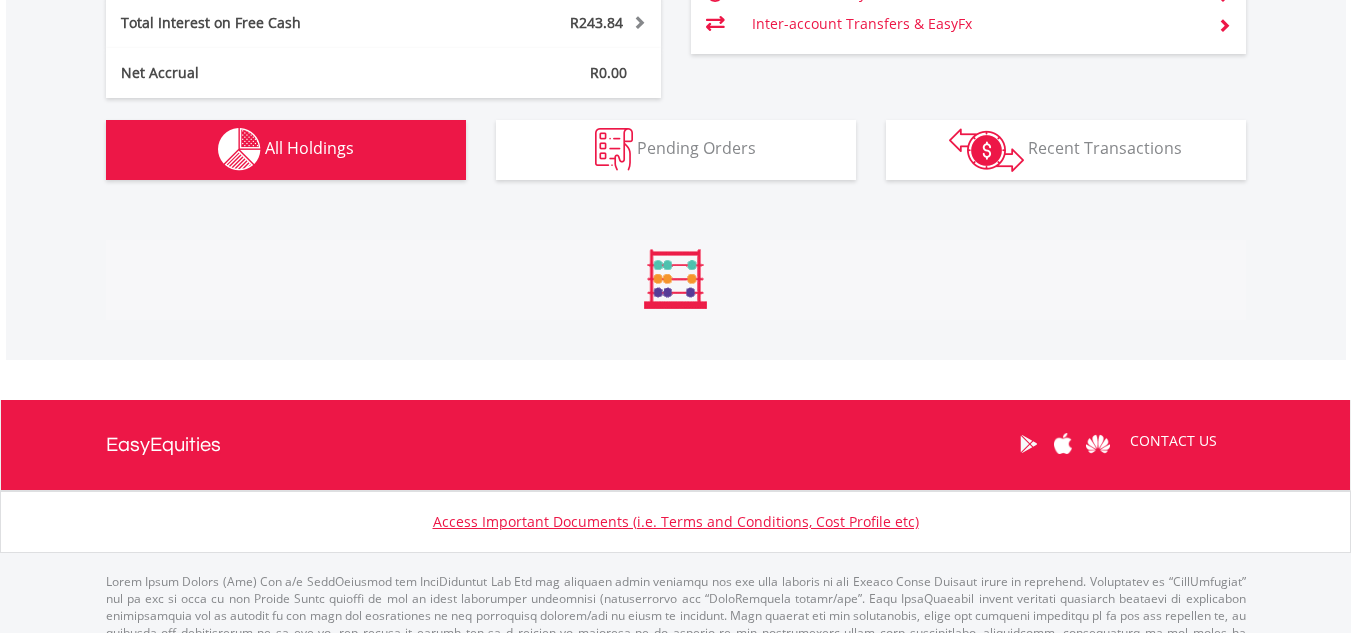 scroll, scrollTop: 1483, scrollLeft: 0, axis: vertical 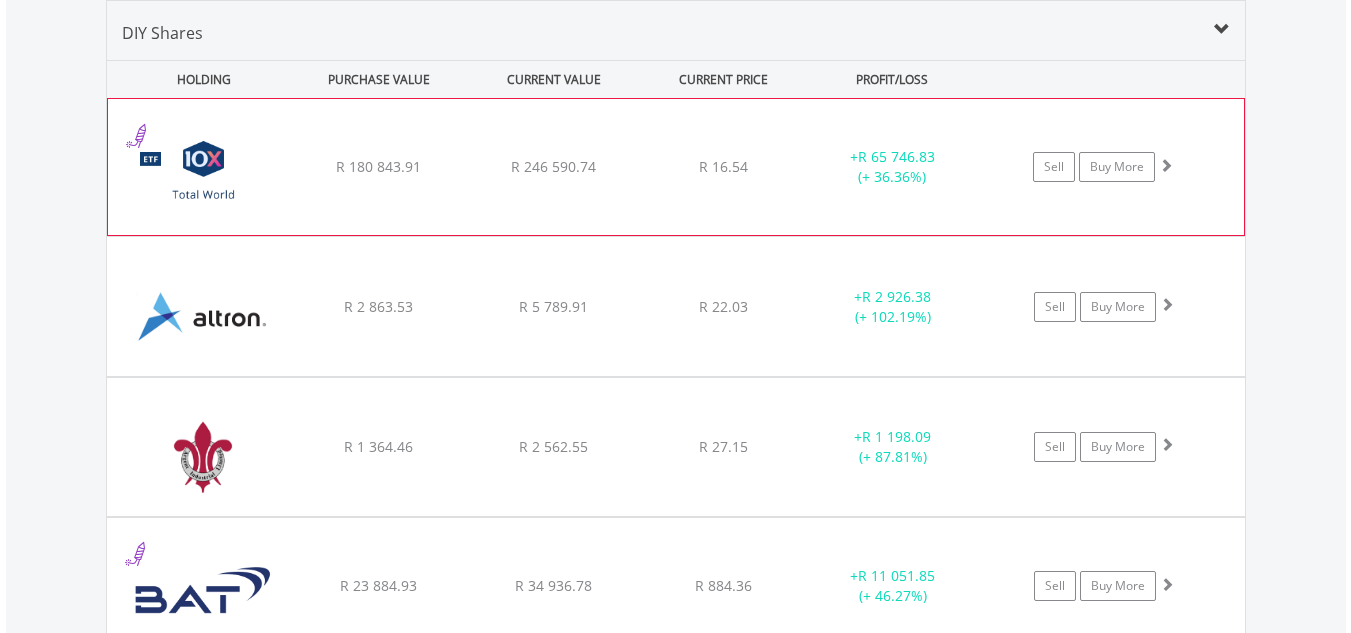 click on "﻿
10X Total World Stock Feeder Exchange Traded Fund
R 180 843.91
R 246 590.74
R 16.54
+  R 65 746.83 (+ 36.36%)
Sell
Buy More" at bounding box center (676, 167) 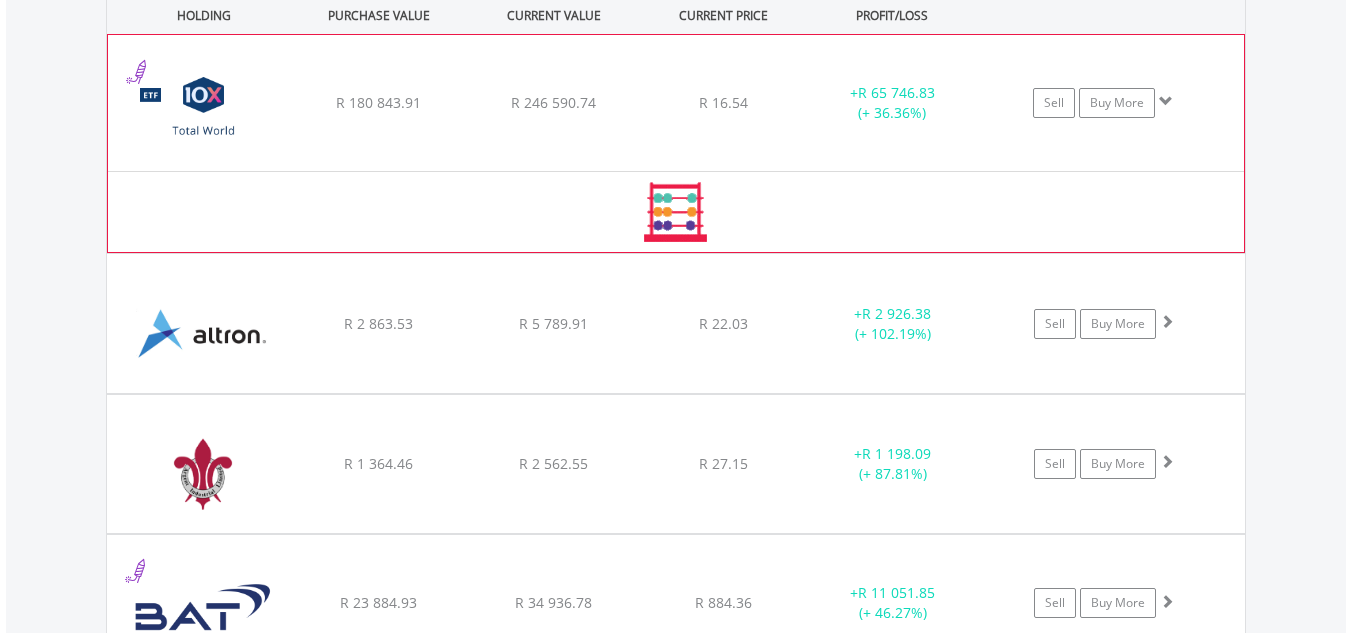 scroll, scrollTop: 1583, scrollLeft: 0, axis: vertical 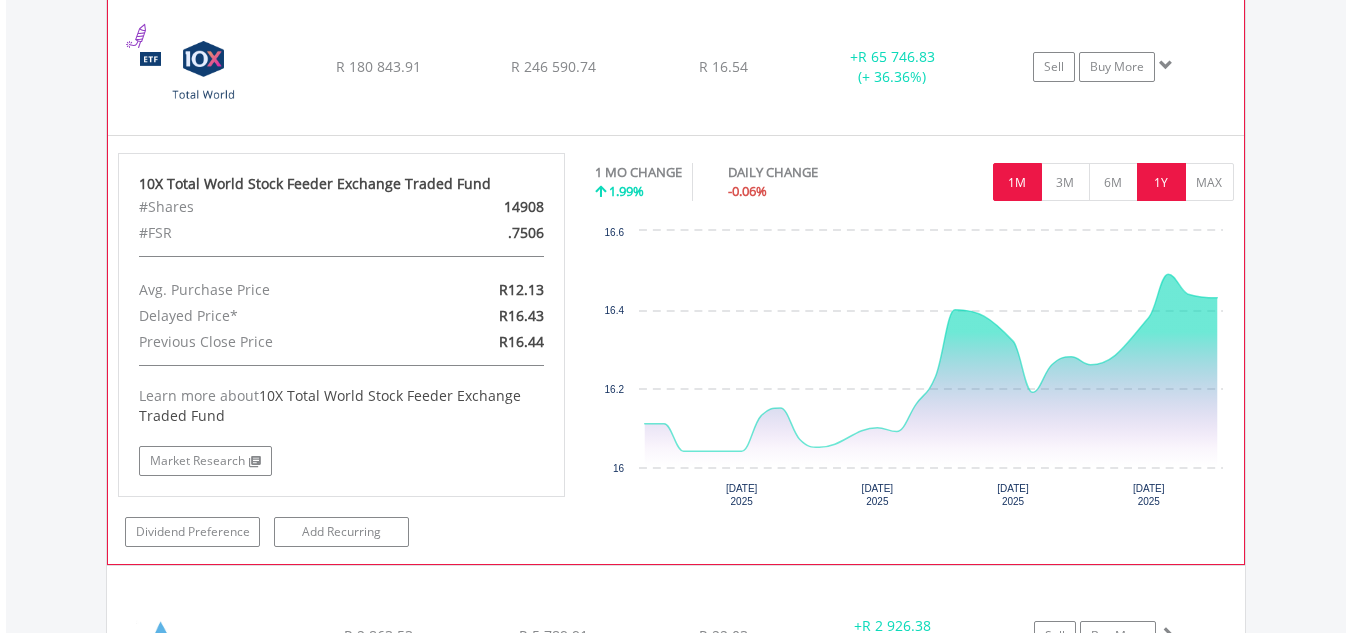 click on "1Y" at bounding box center [1161, 182] 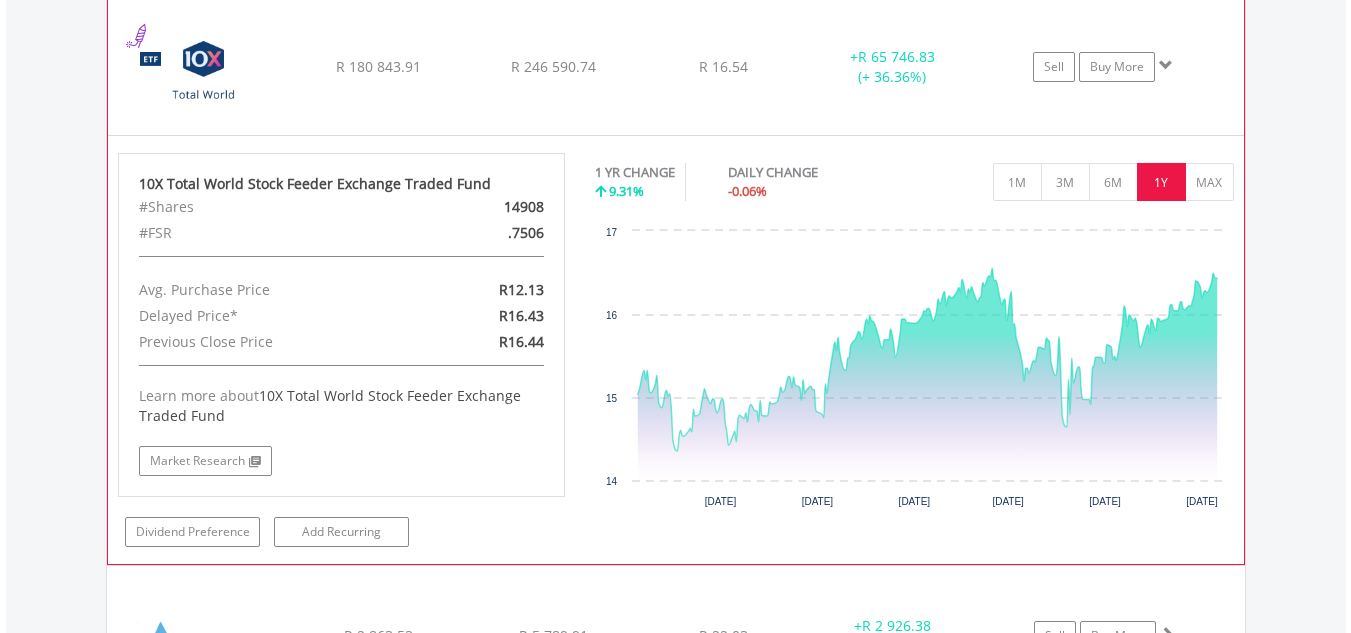 click on "﻿
10X Total World Stock Feeder Exchange Traded Fund
R 180 843.91
R 246 590.74
R 16.54
+  R 65 746.83 (+ 36.36%)
Sell
Buy More" at bounding box center (676, 67) 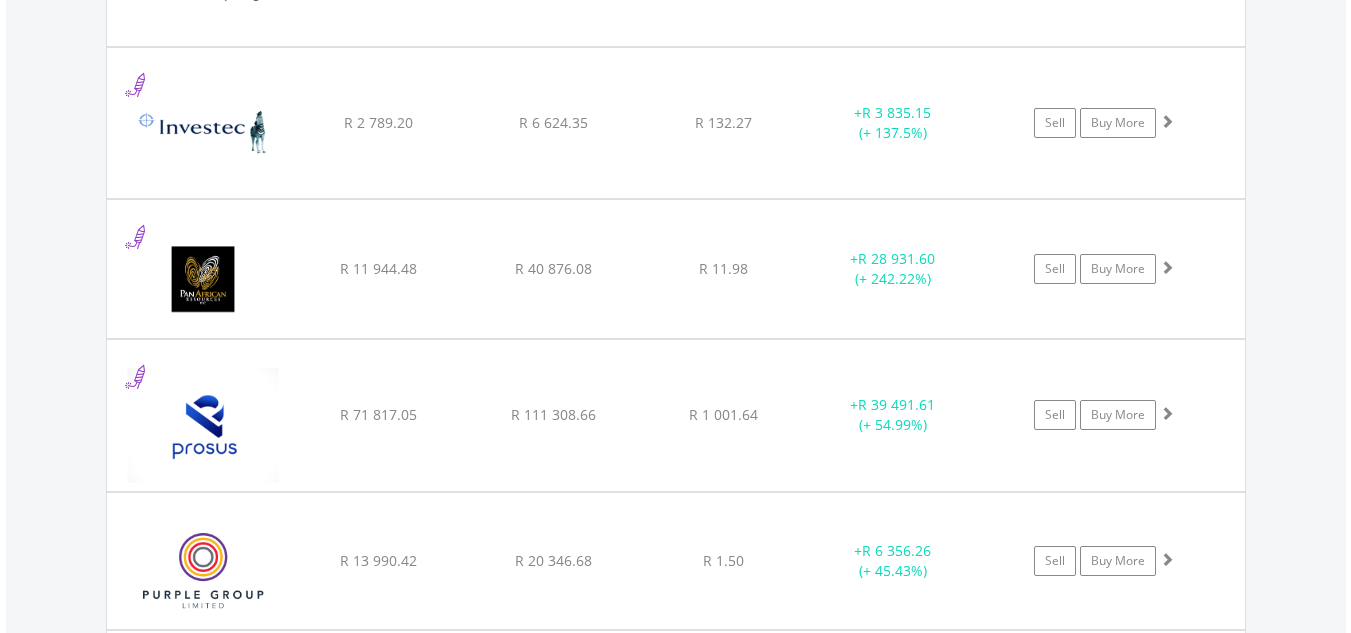 scroll, scrollTop: 2483, scrollLeft: 0, axis: vertical 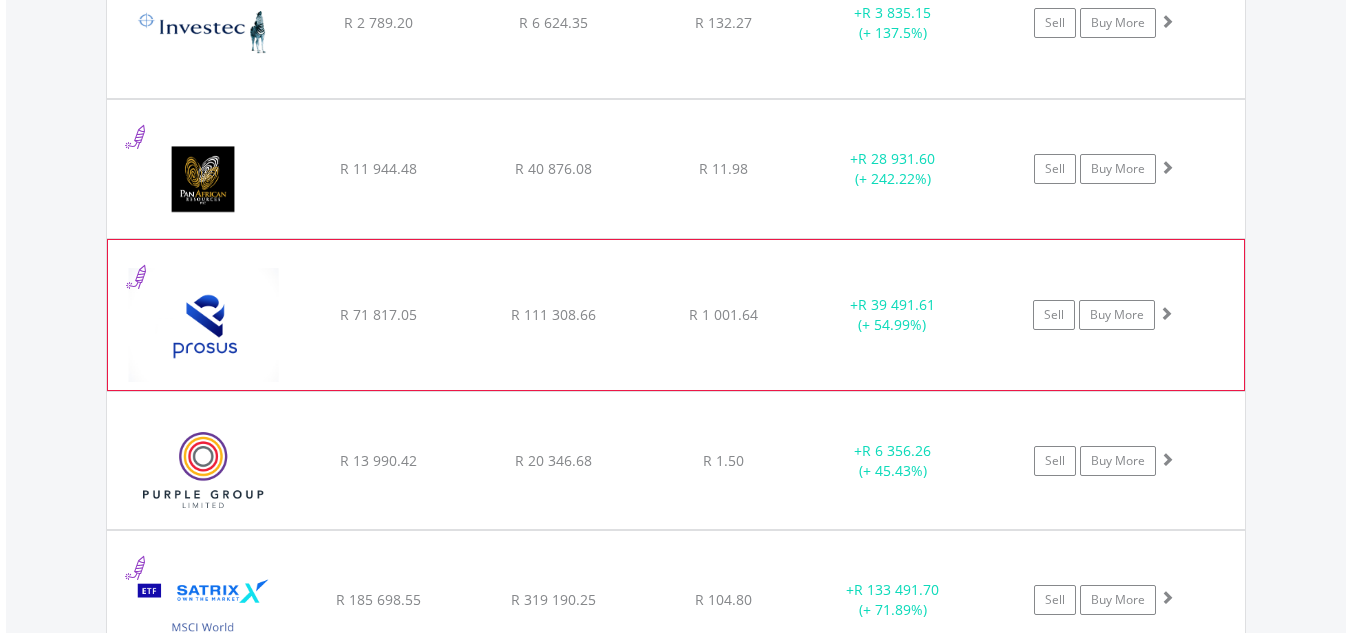 click on "R 111 308.66" at bounding box center [553, -833] 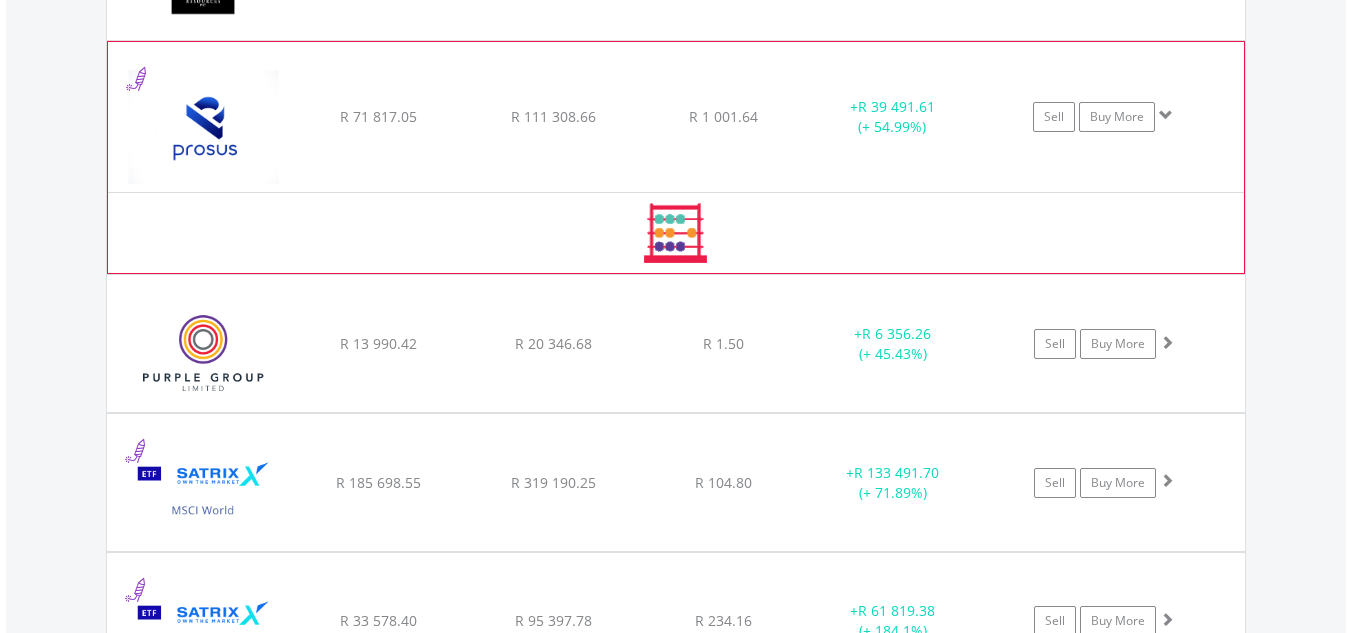 scroll, scrollTop: 2683, scrollLeft: 0, axis: vertical 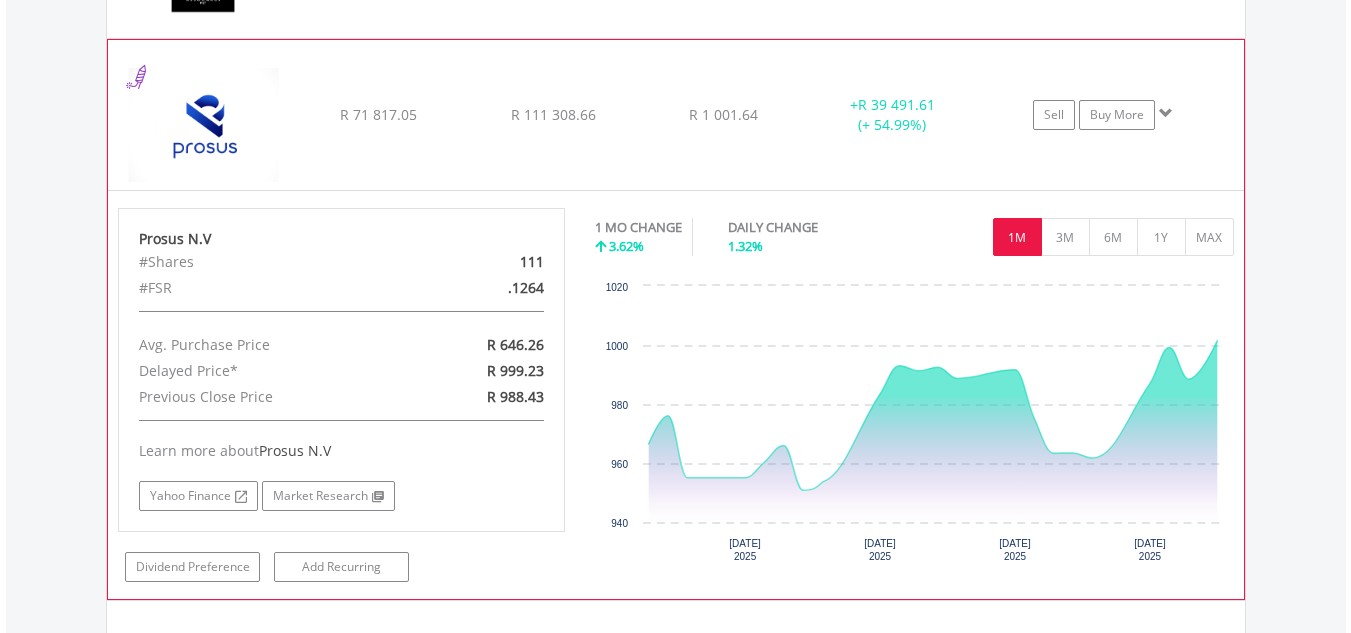 click on "﻿
Prosus N.V
R 71 817.05
R 111 308.66
R 1 001.64
+  R 39 491.61 (+ 54.99%)
Sell
Buy More" at bounding box center (676, -1033) 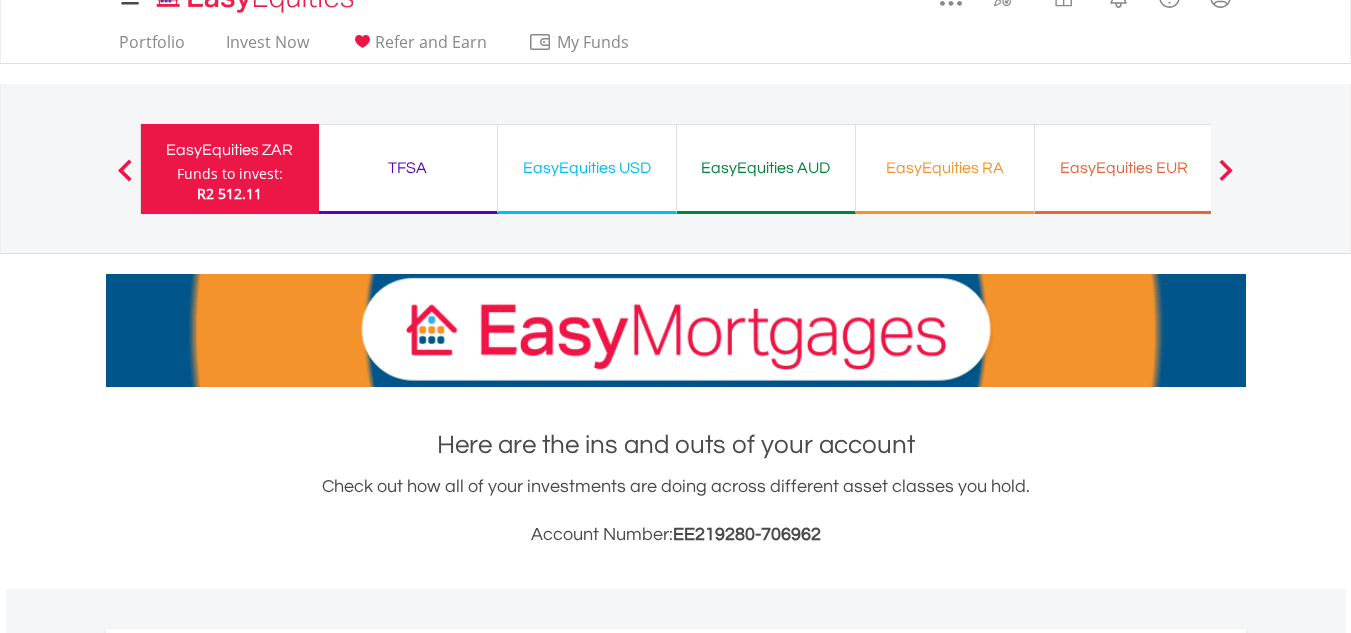 scroll, scrollTop: 0, scrollLeft: 0, axis: both 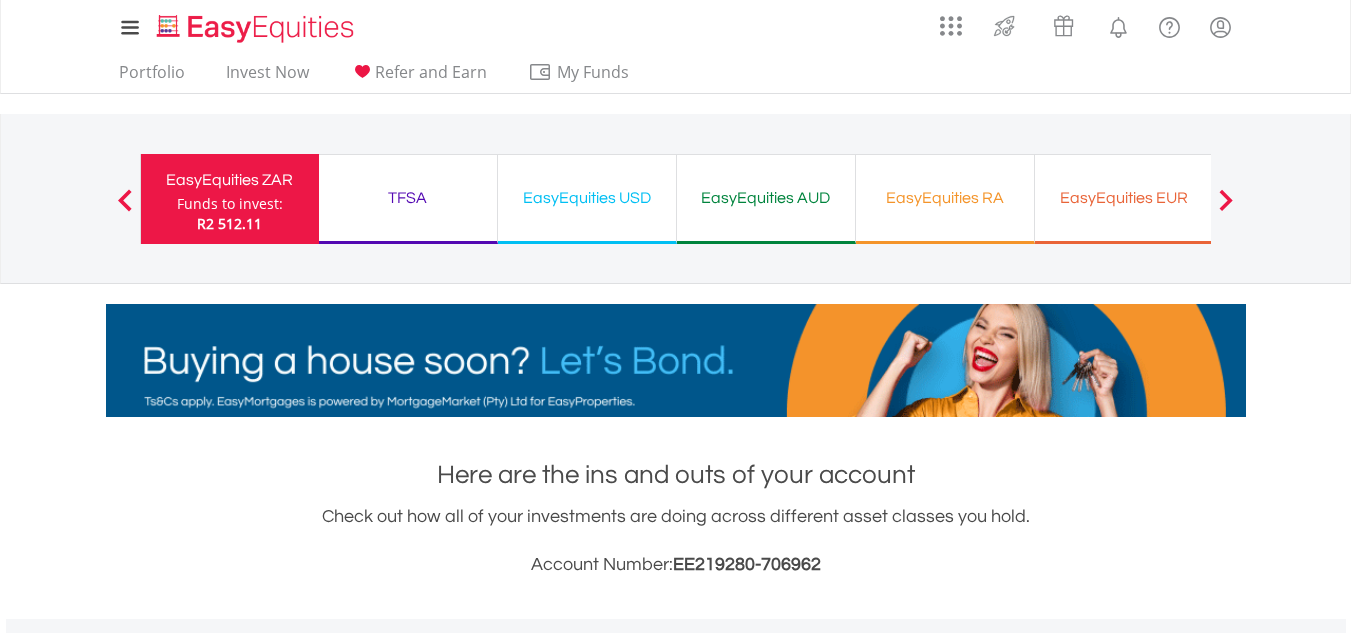 click on "TFSA" at bounding box center (408, 198) 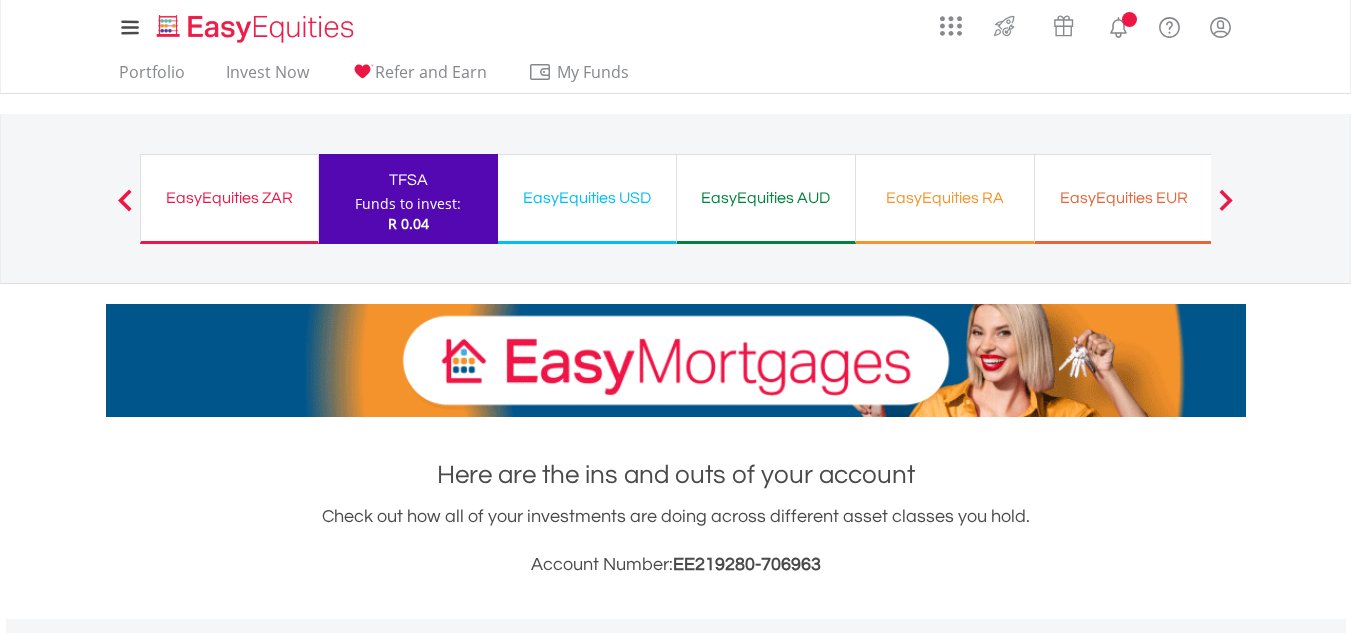 scroll, scrollTop: 300, scrollLeft: 0, axis: vertical 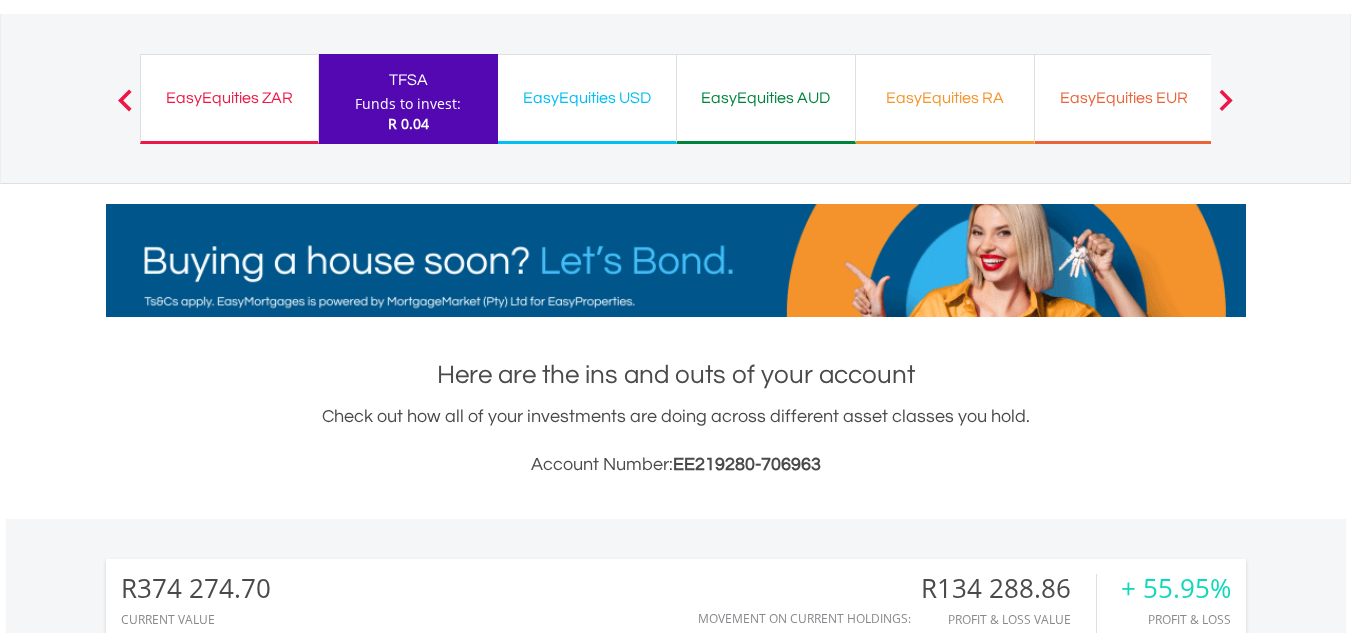click on "EasyEquities USD
Funds to invest:
R 0.04" at bounding box center (587, 99) 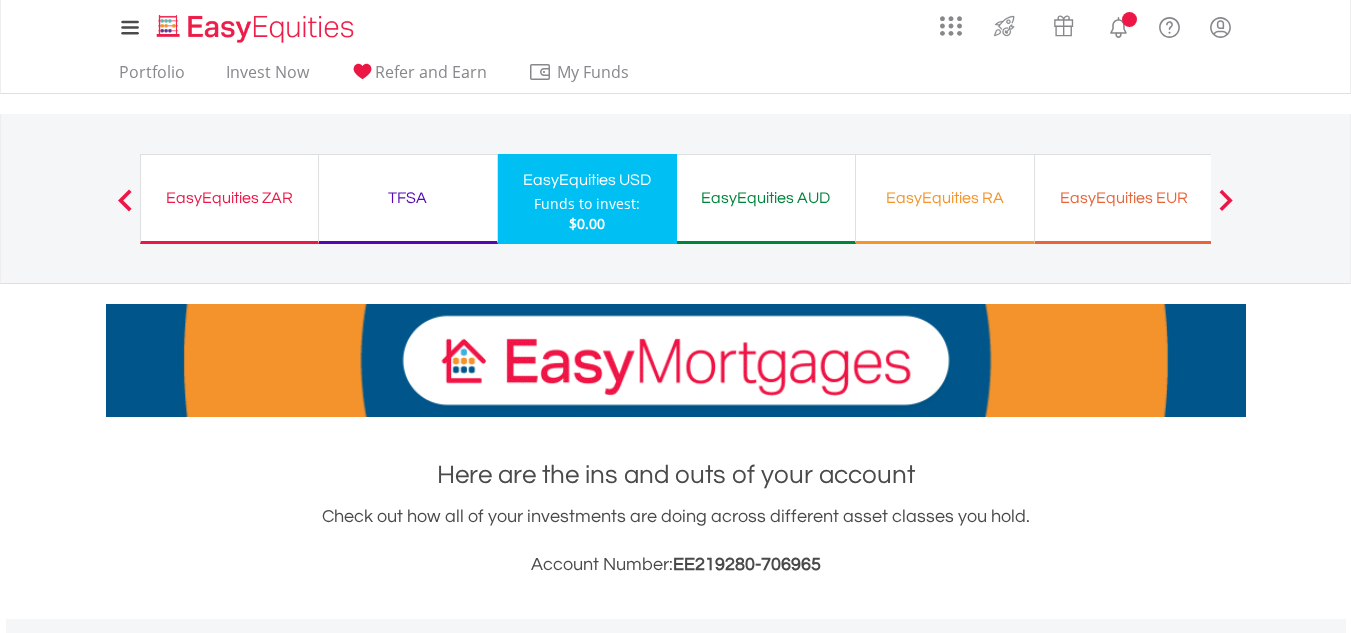 scroll, scrollTop: 400, scrollLeft: 0, axis: vertical 